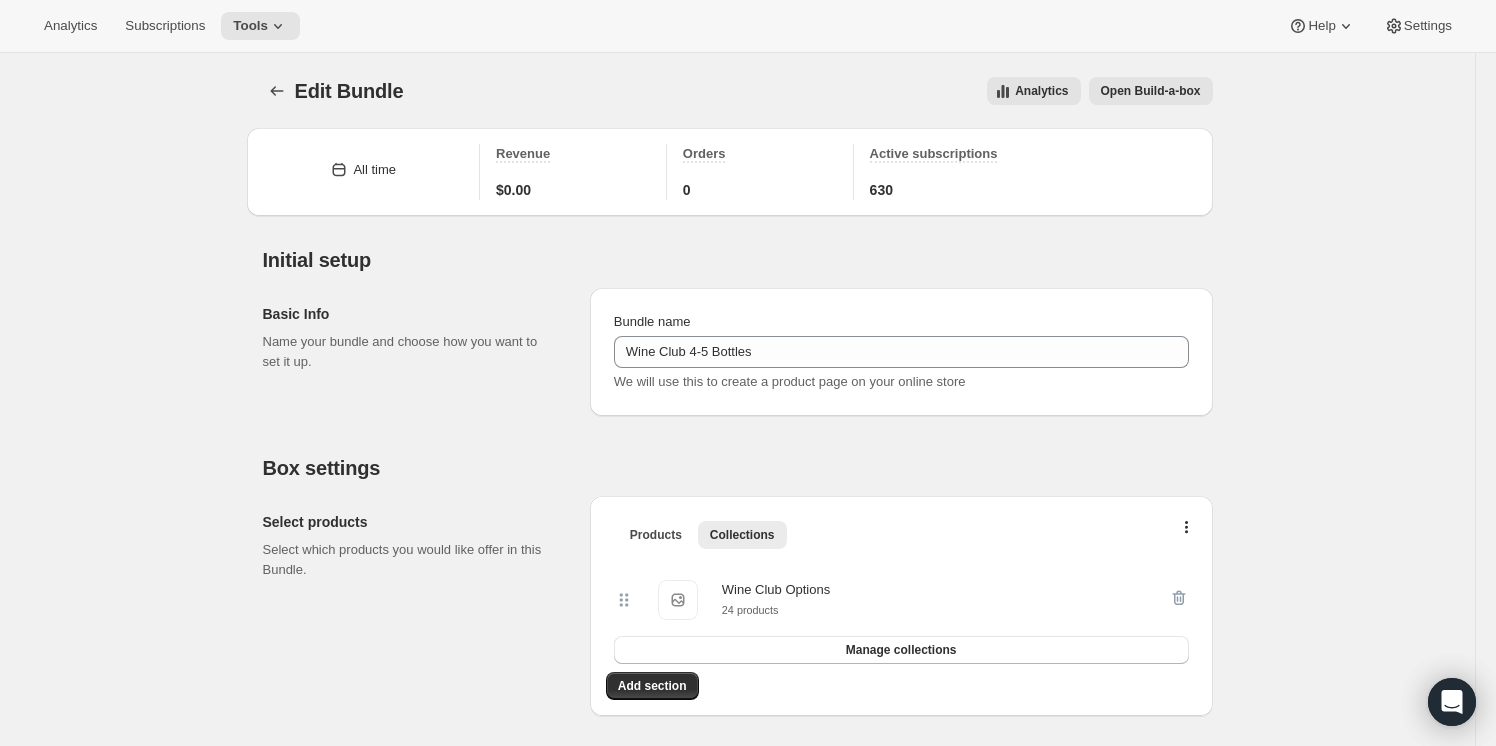 scroll, scrollTop: 0, scrollLeft: 0, axis: both 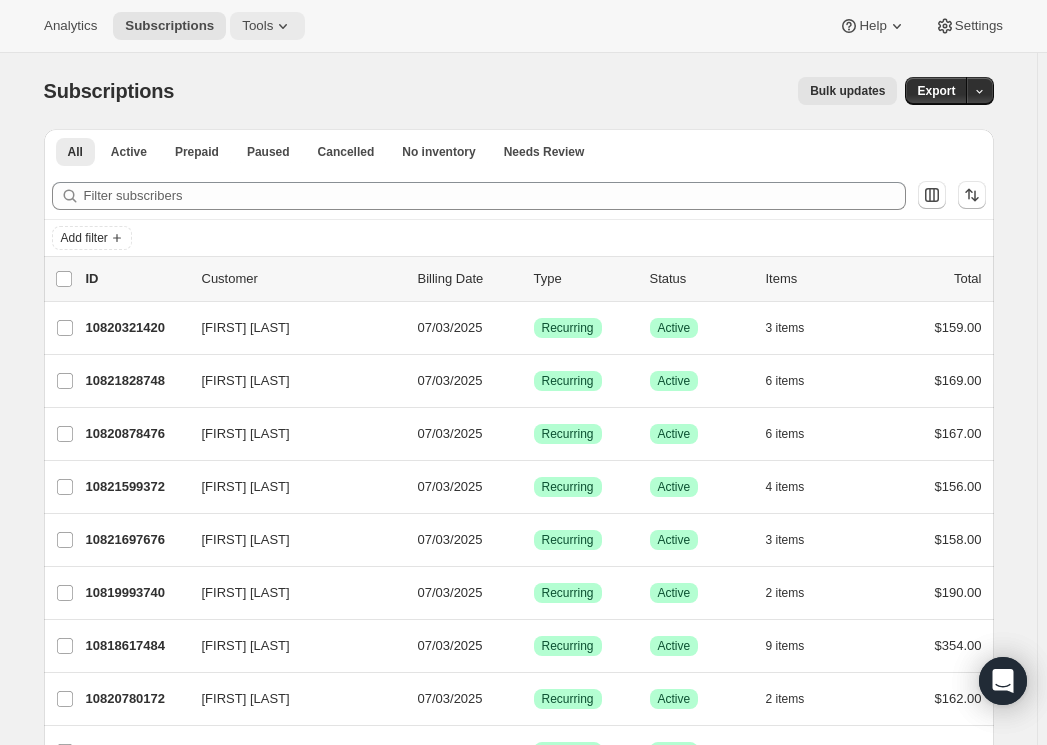 click on "Tools" at bounding box center [257, 26] 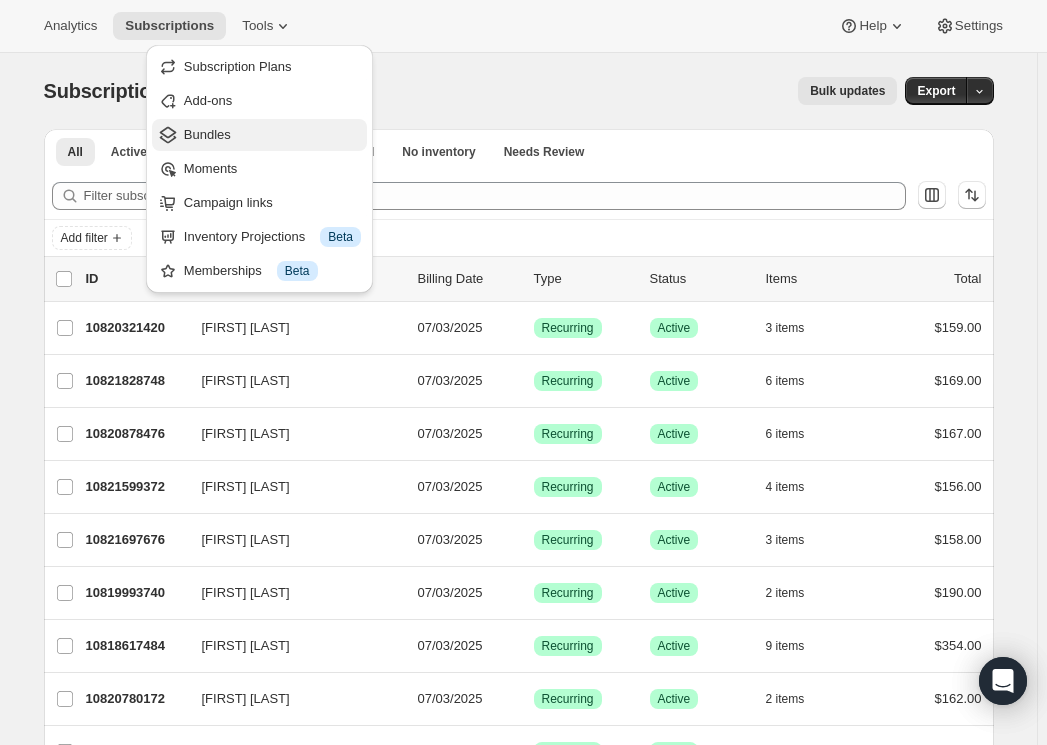 click on "Bundles" at bounding box center (272, 135) 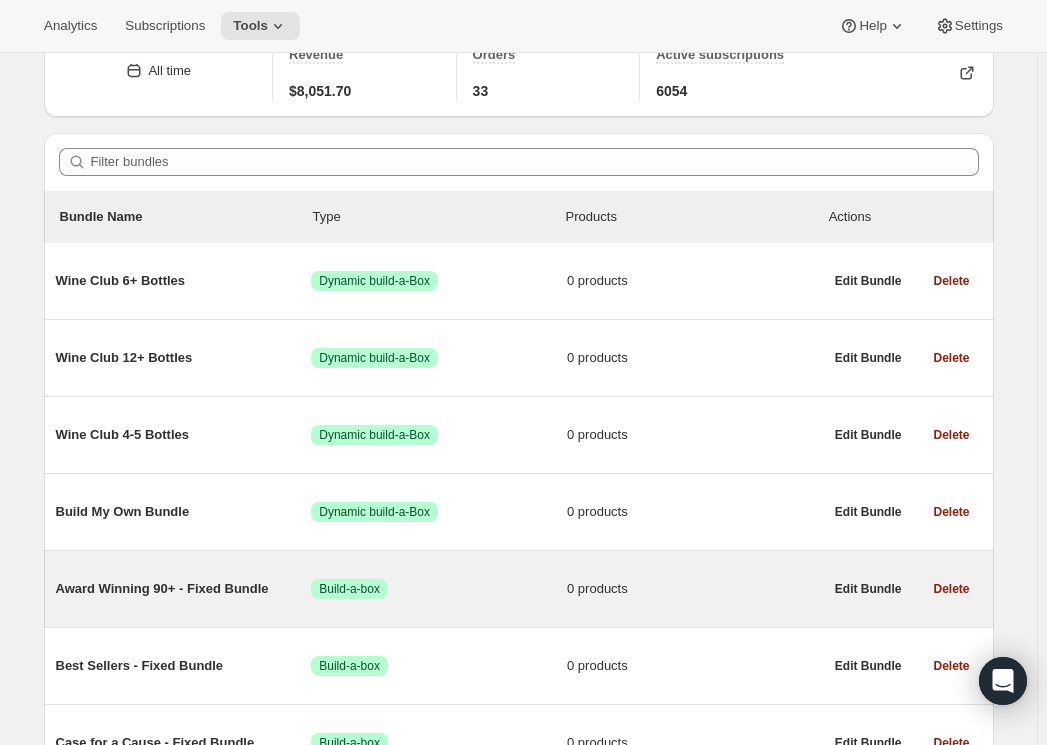 scroll, scrollTop: 181, scrollLeft: 0, axis: vertical 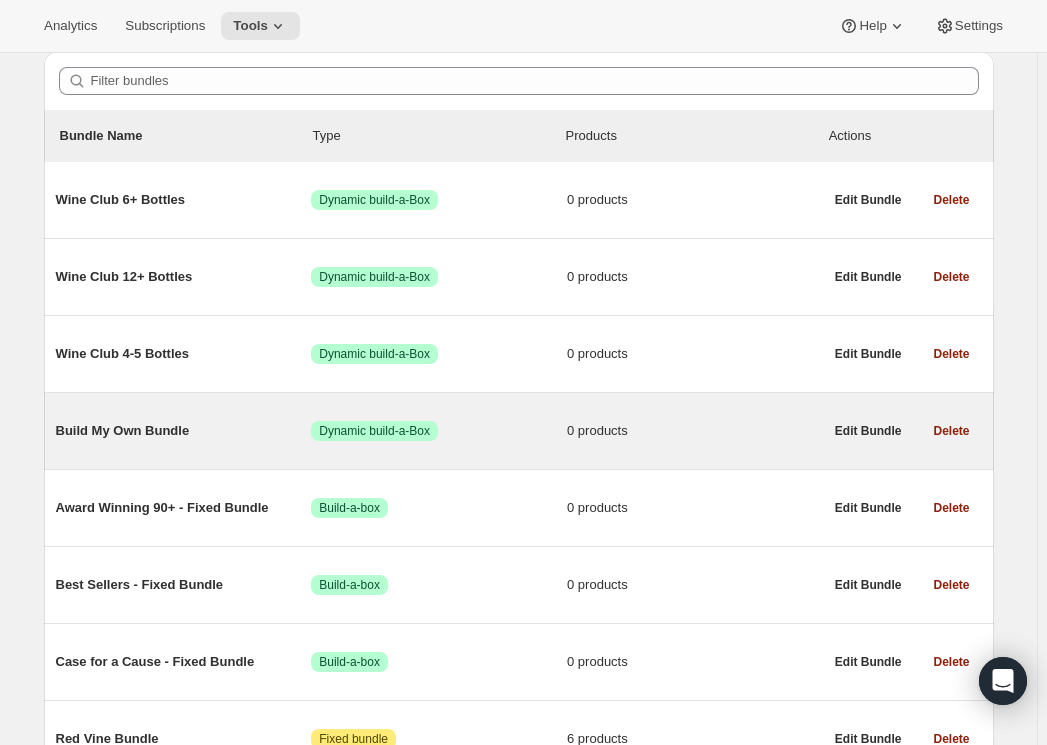 click on "Build My Own Bundle Success Dynamic build-a-Box 0 products" at bounding box center [439, 431] 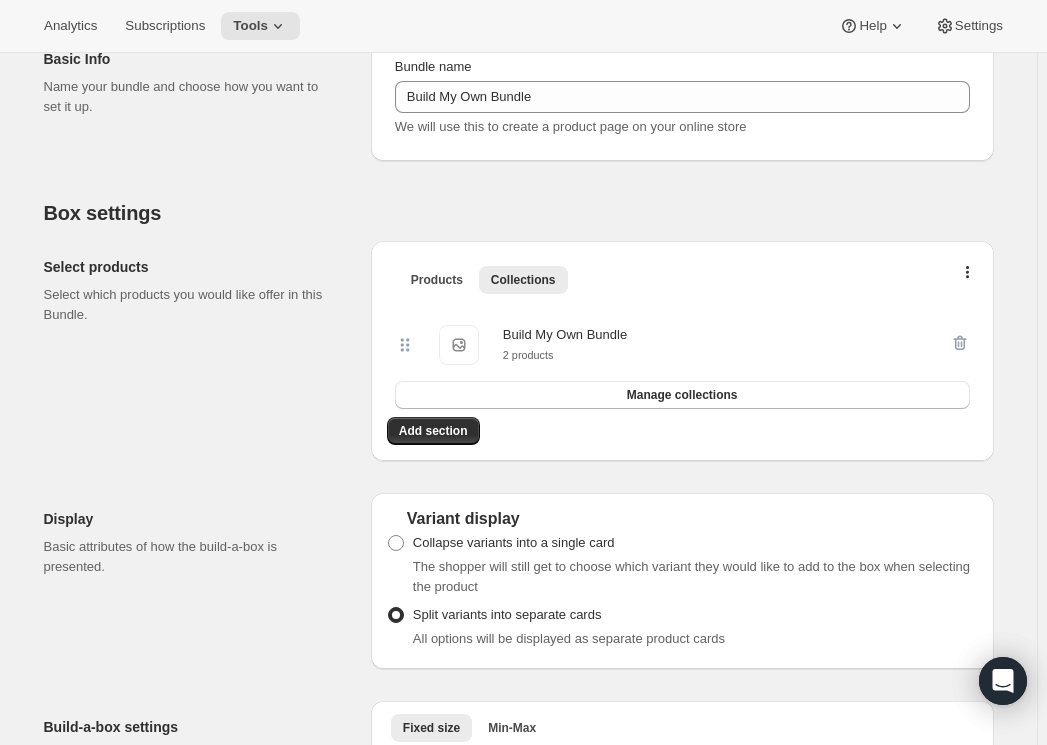 scroll, scrollTop: 272, scrollLeft: 0, axis: vertical 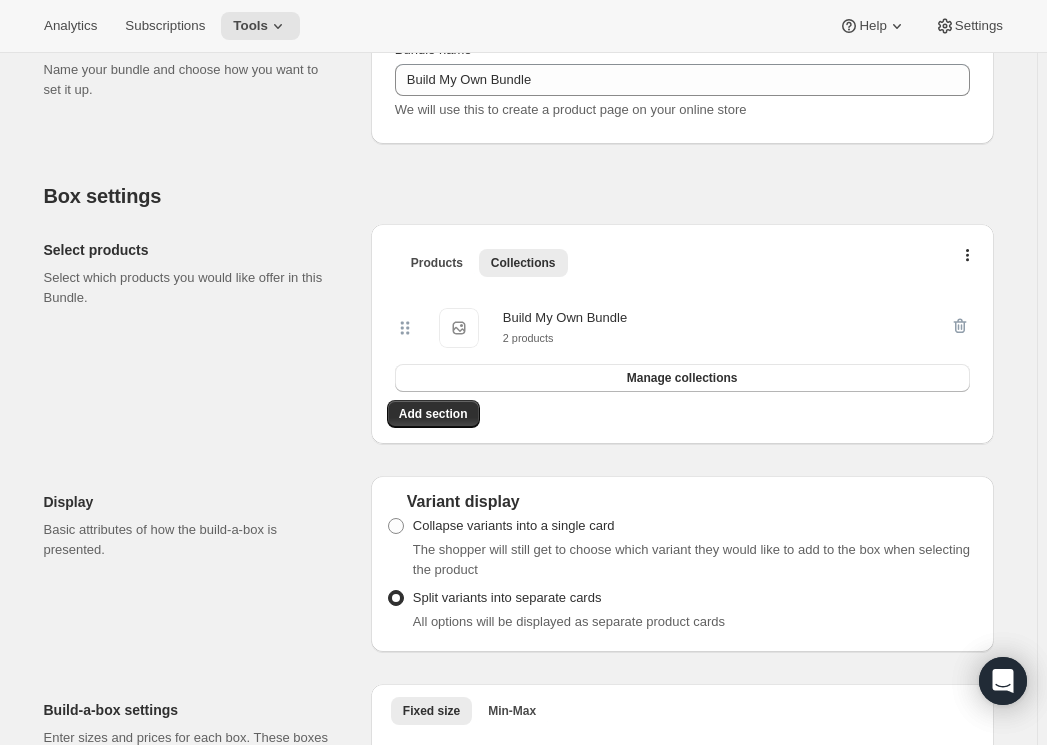 click on "Build My Own Bundle" at bounding box center (565, 318) 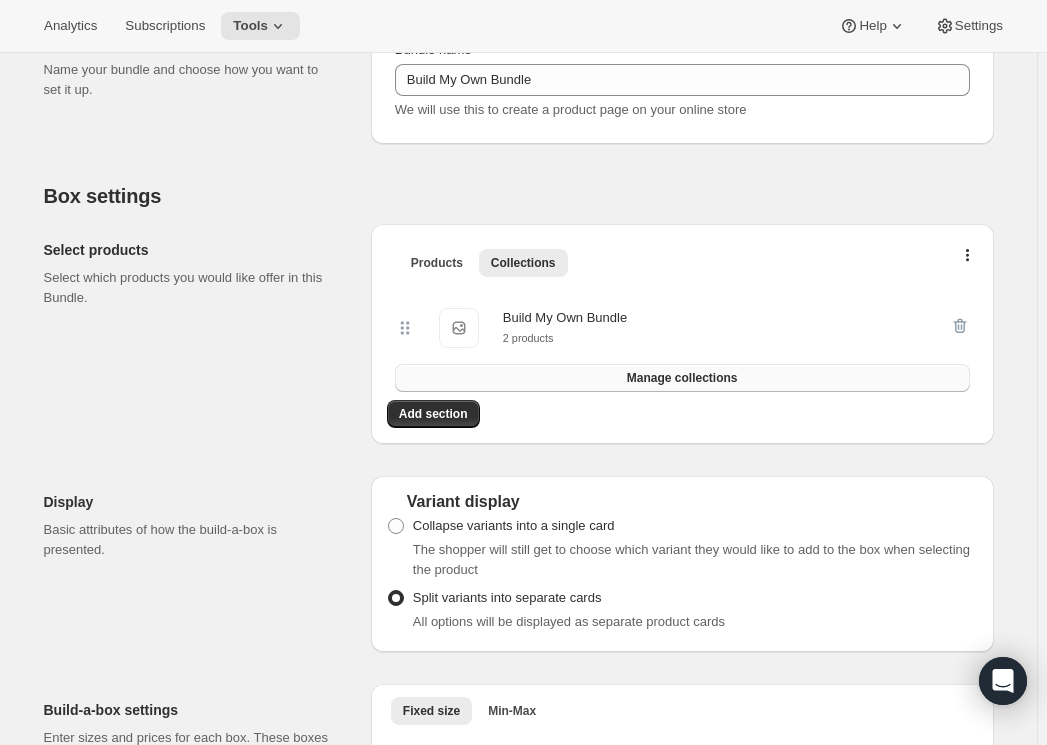 click on "Manage collections" at bounding box center [682, 378] 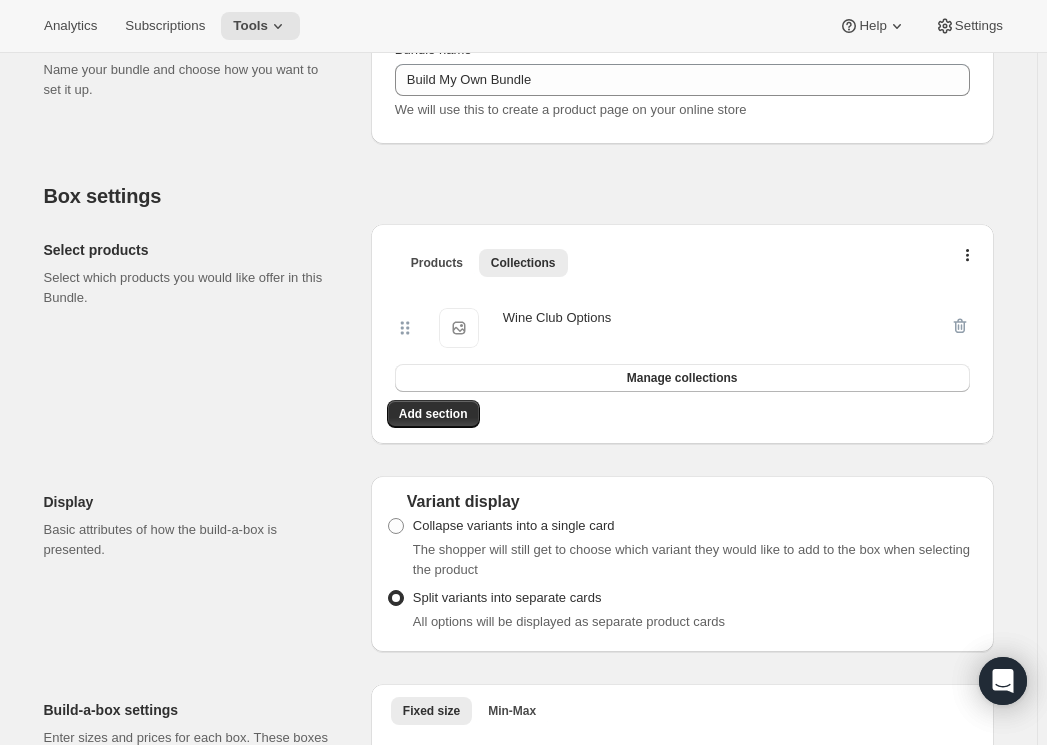 scroll, scrollTop: 0, scrollLeft: 0, axis: both 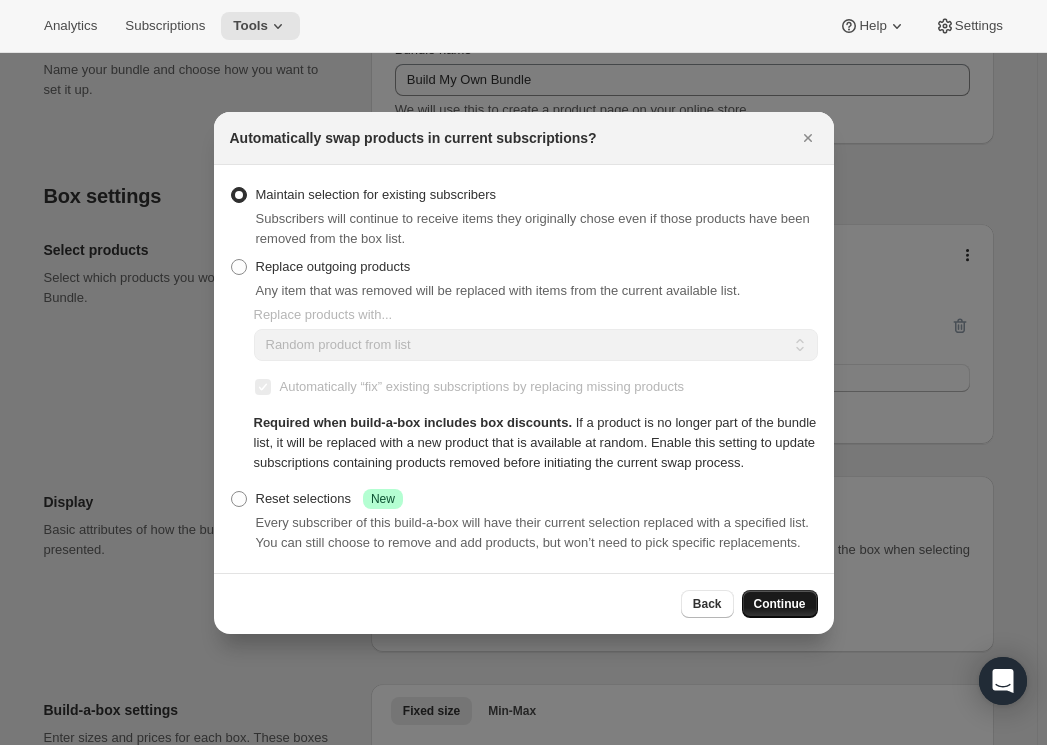 click on "Continue" at bounding box center [780, 604] 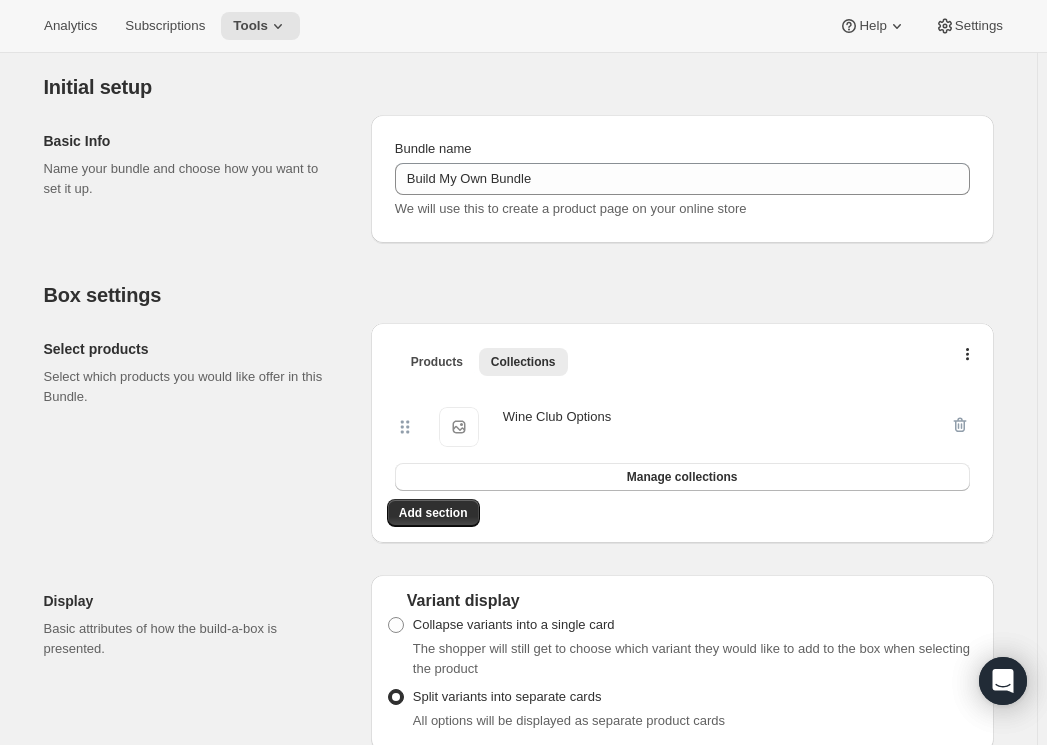 scroll, scrollTop: 0, scrollLeft: 0, axis: both 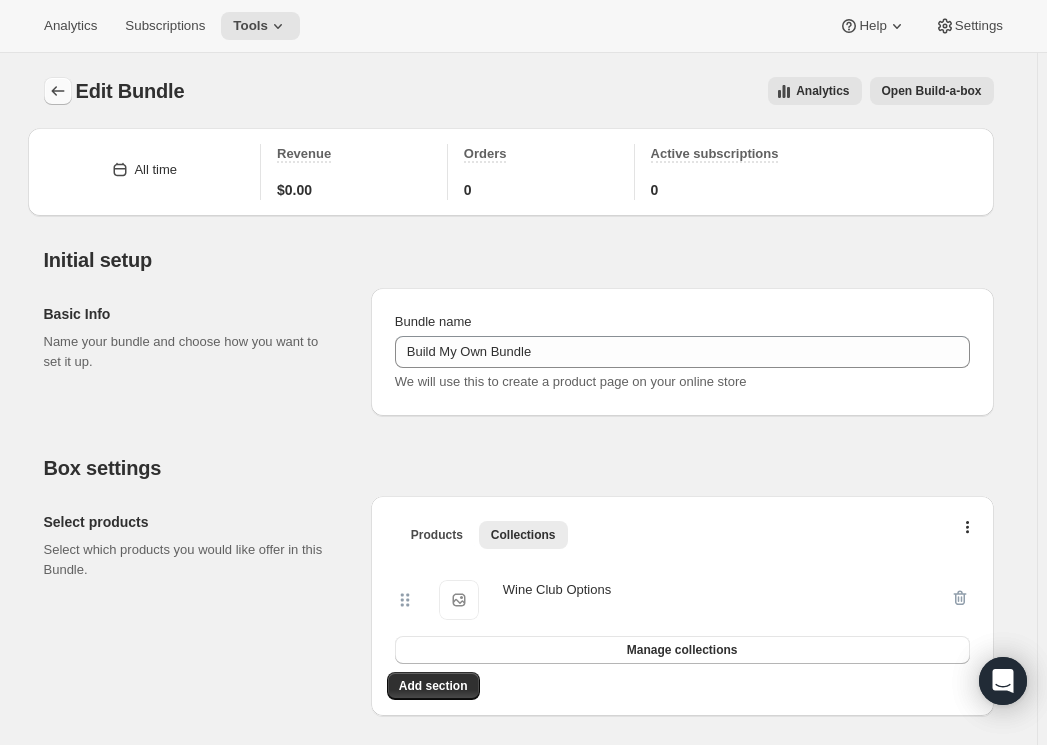 click at bounding box center [58, 91] 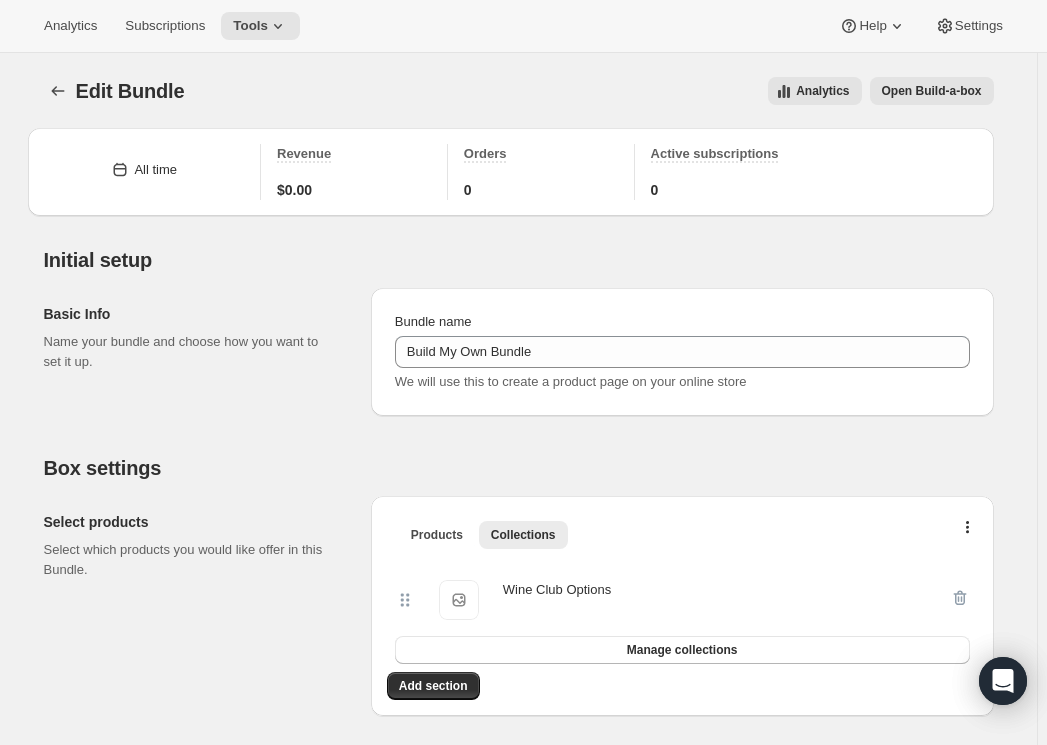 scroll, scrollTop: 0, scrollLeft: 0, axis: both 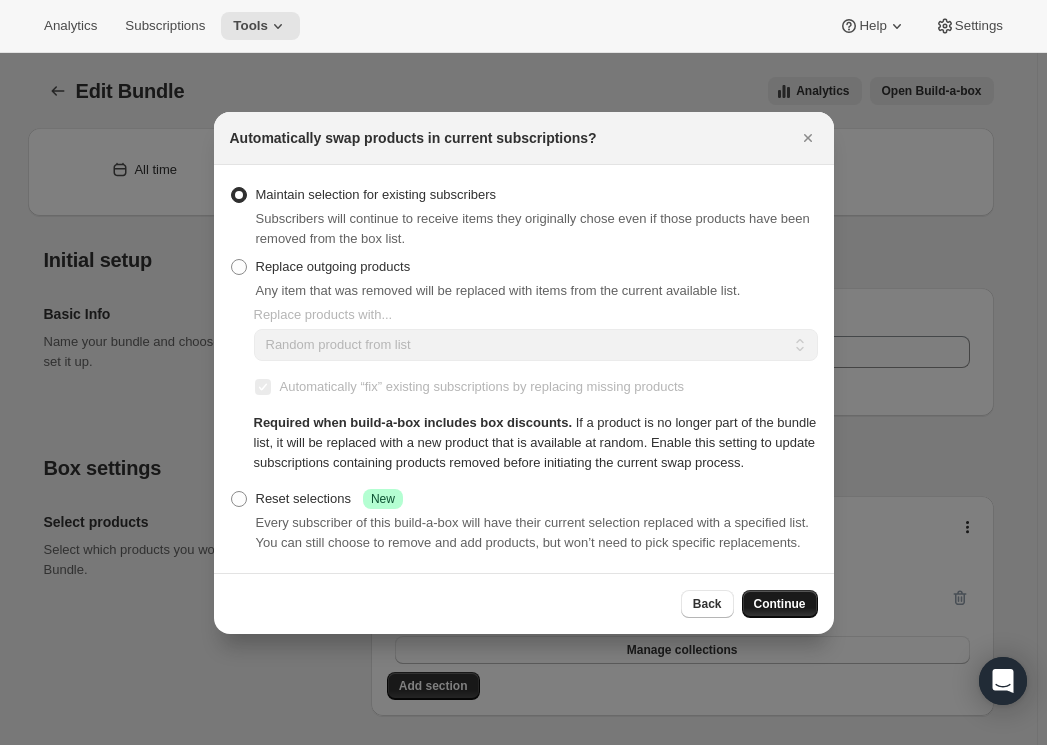click on "Continue" at bounding box center (780, 604) 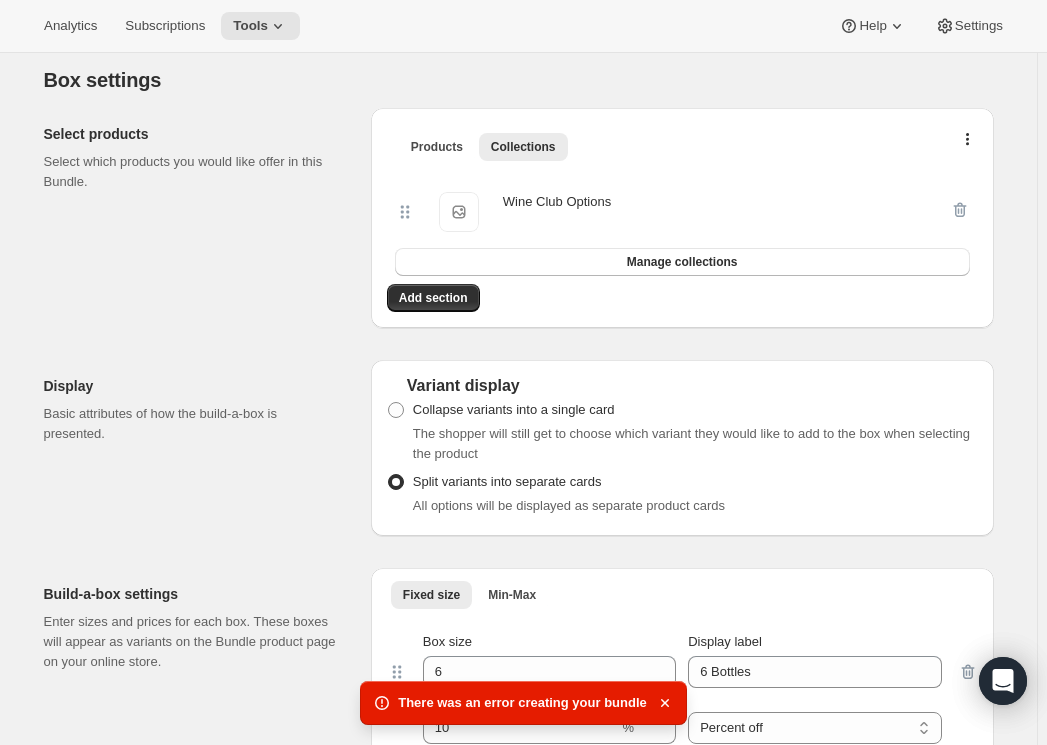 scroll, scrollTop: 0, scrollLeft: 0, axis: both 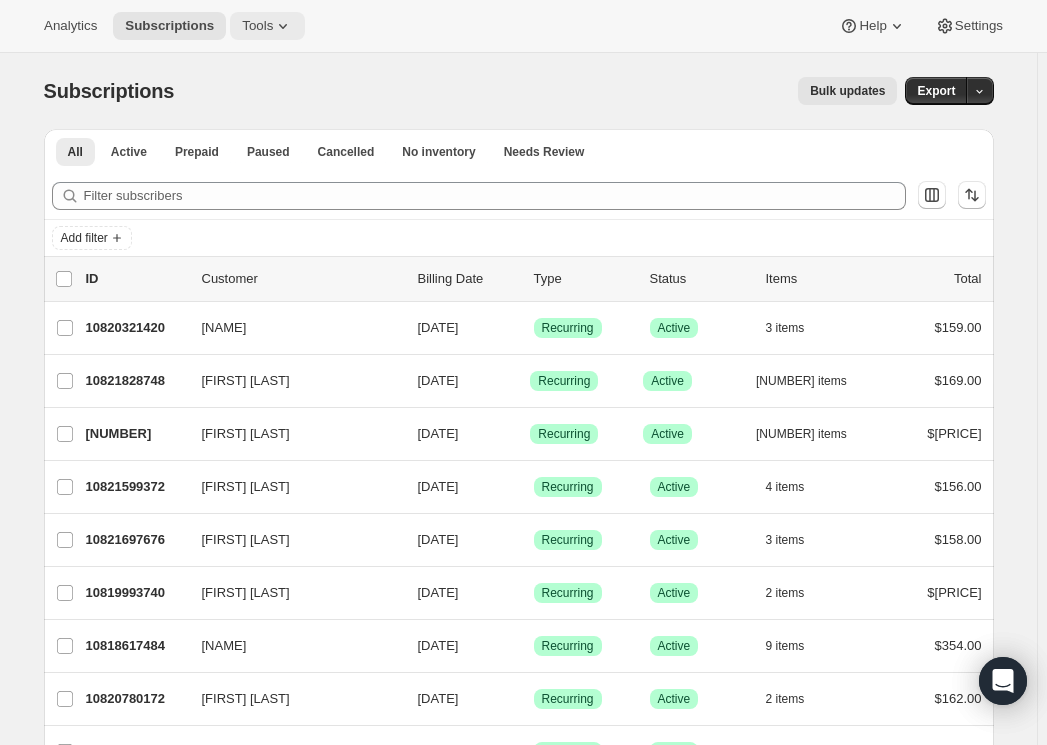 click on "Tools" at bounding box center [257, 26] 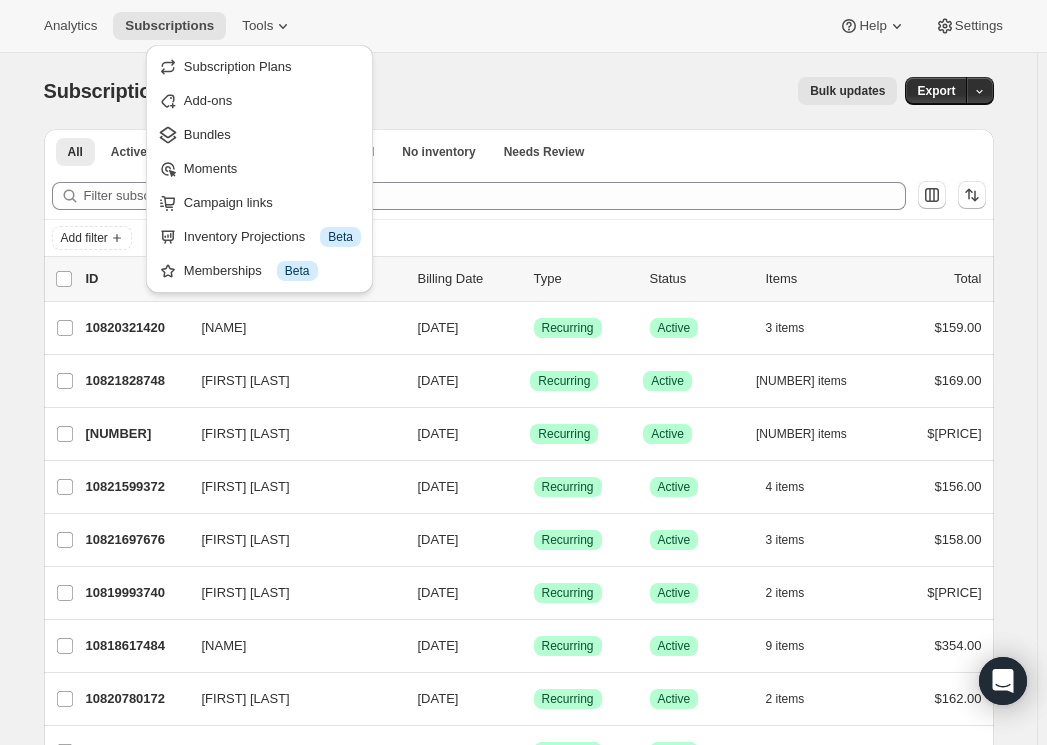 click on "Bundles" at bounding box center (272, 135) 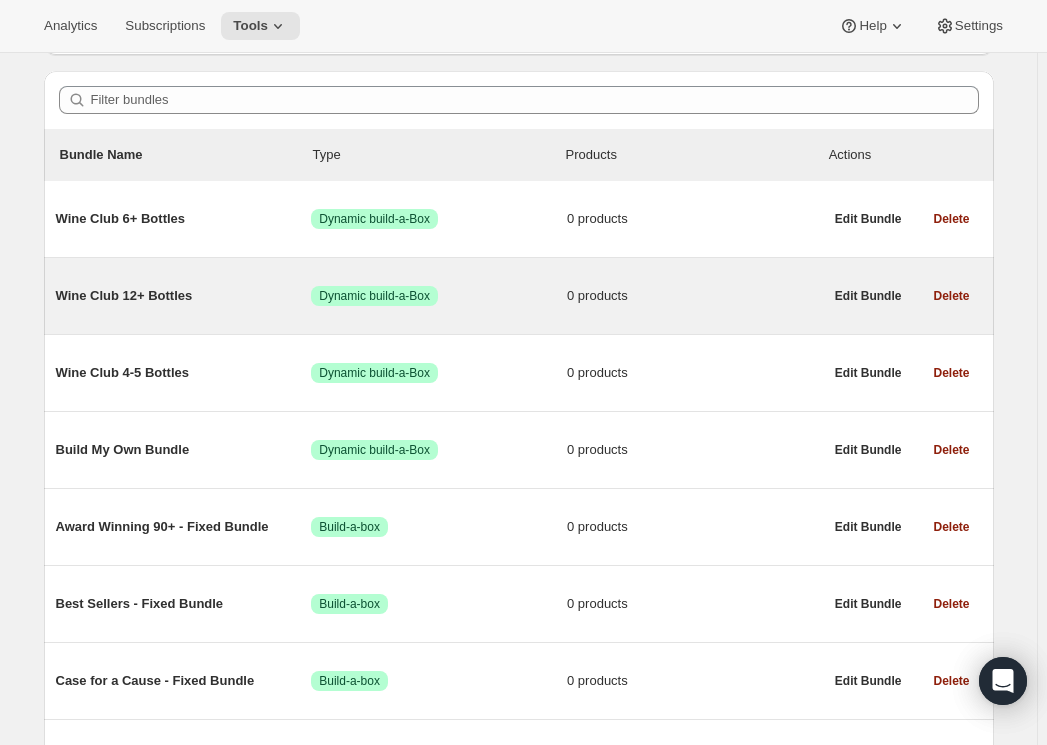 scroll, scrollTop: 181, scrollLeft: 0, axis: vertical 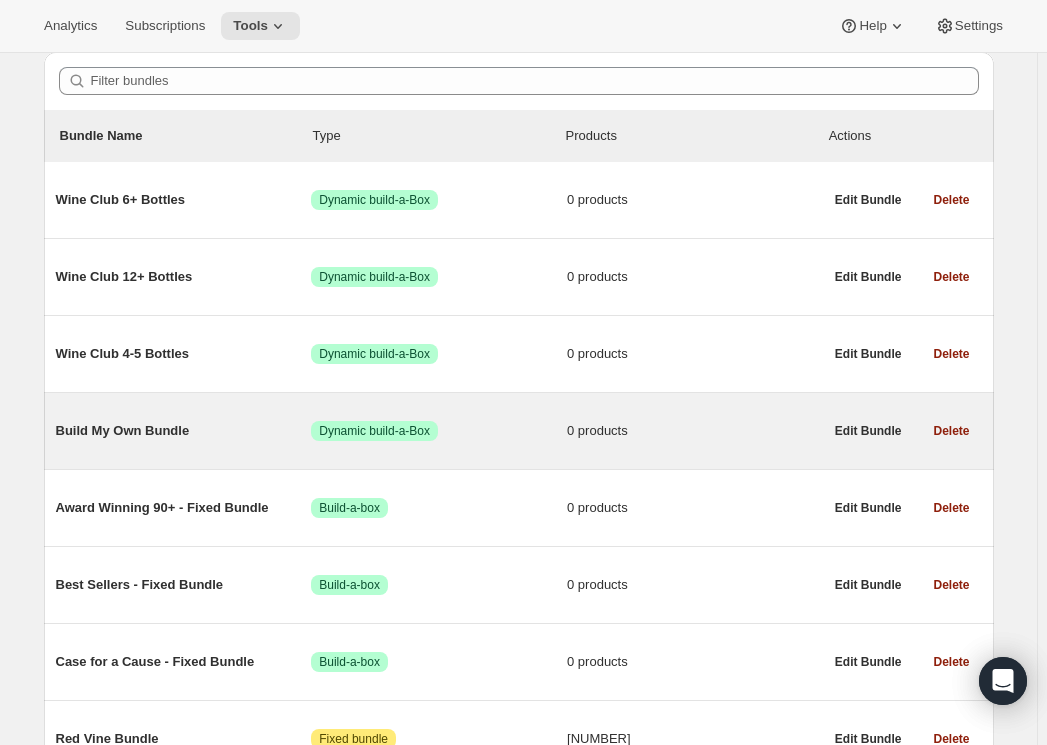 click on "Build My Own Bundle" at bounding box center [184, 431] 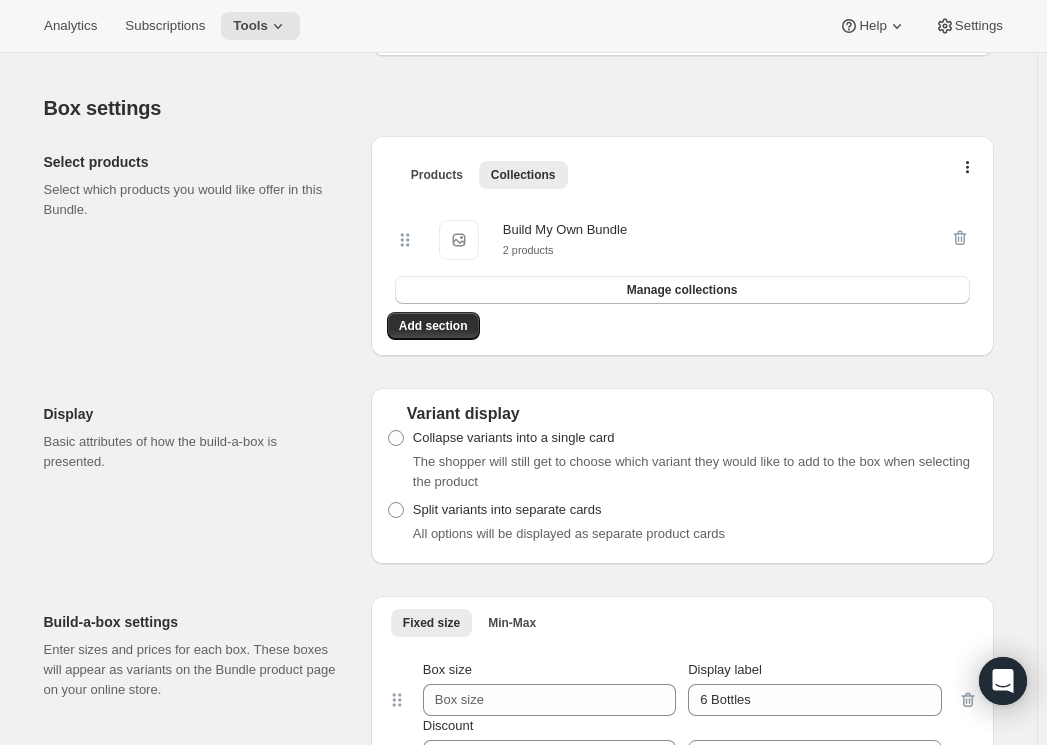 scroll, scrollTop: 363, scrollLeft: 0, axis: vertical 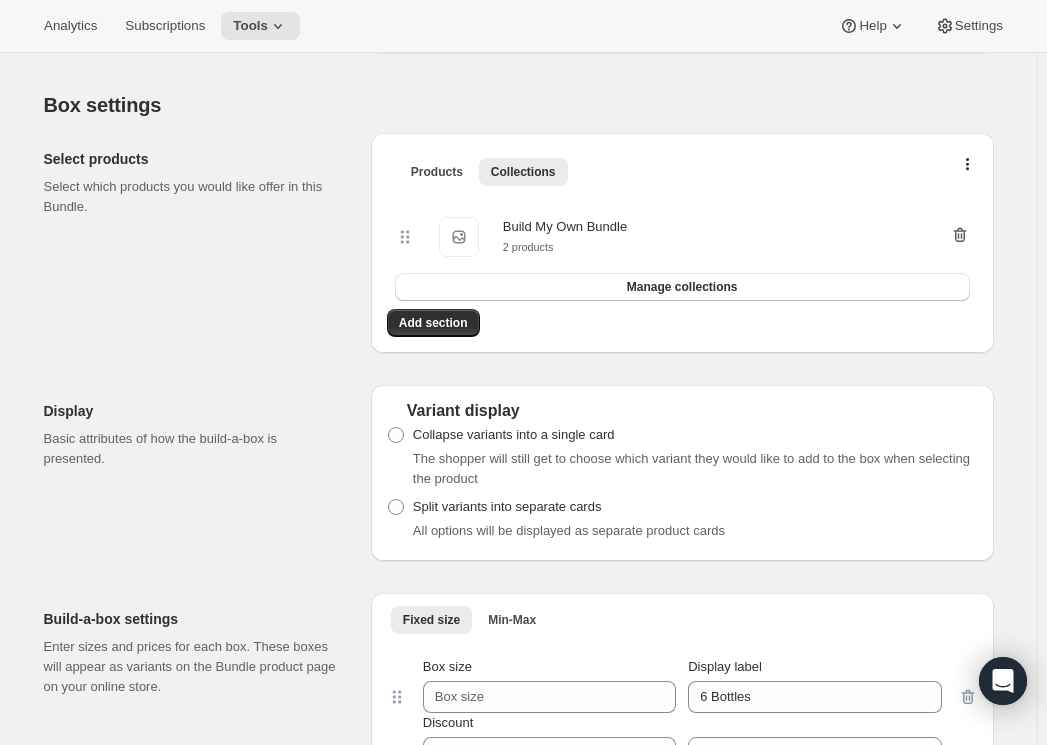 click at bounding box center (959, 235) 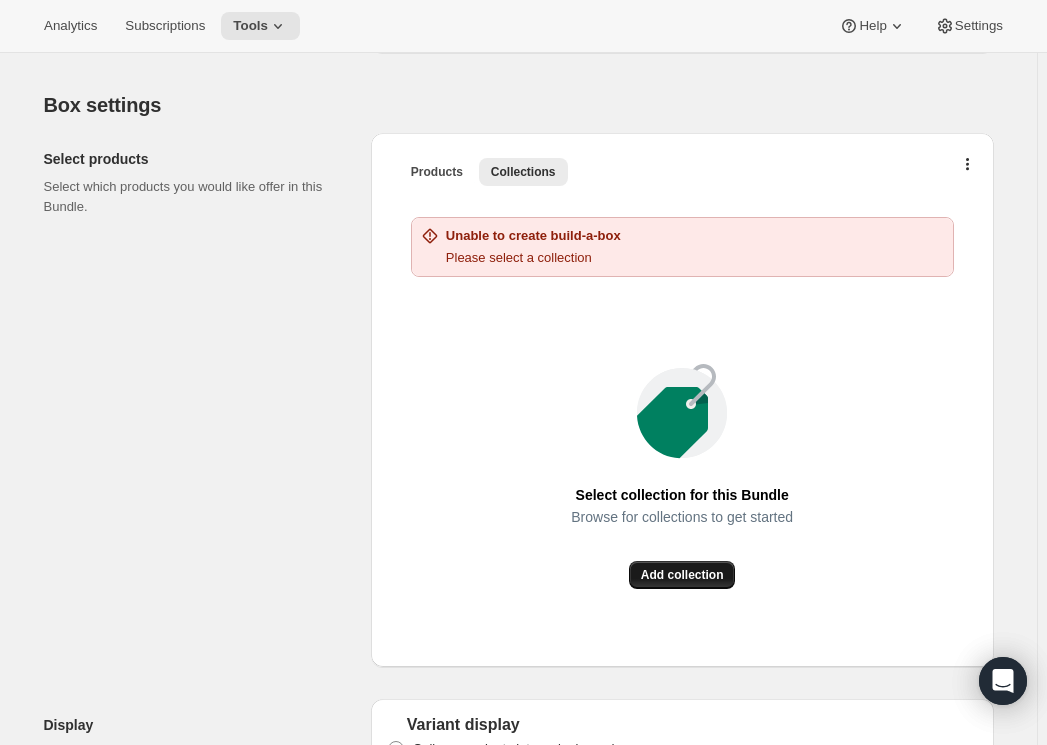 click on "Add collection" at bounding box center [682, 575] 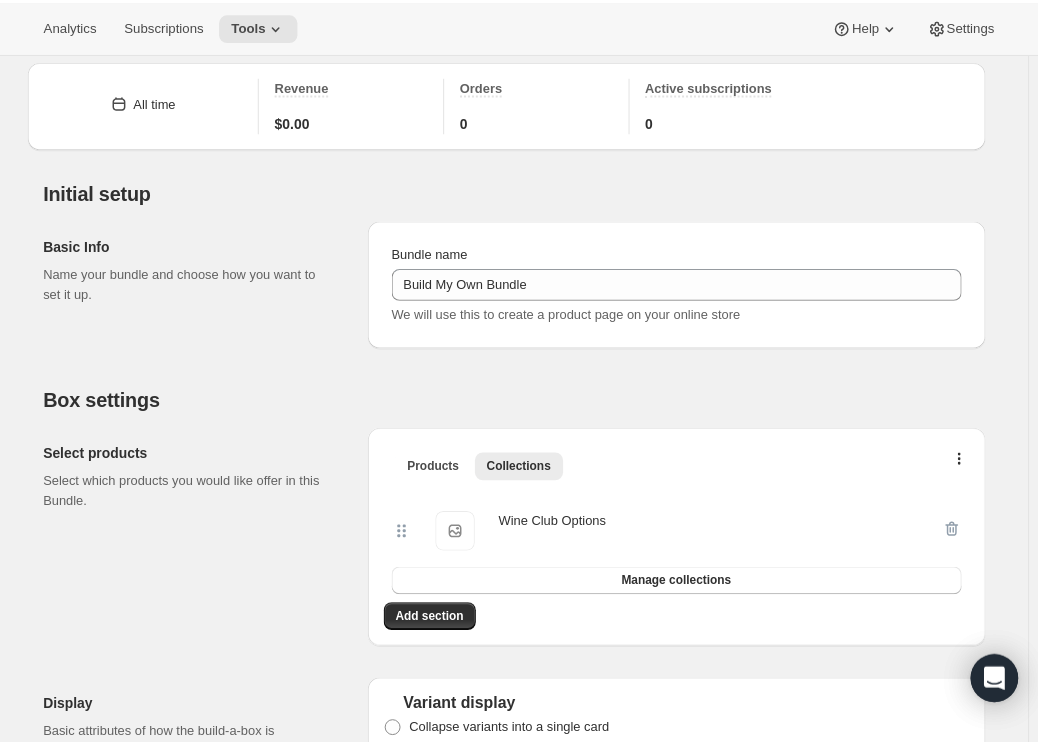 scroll, scrollTop: 0, scrollLeft: 0, axis: both 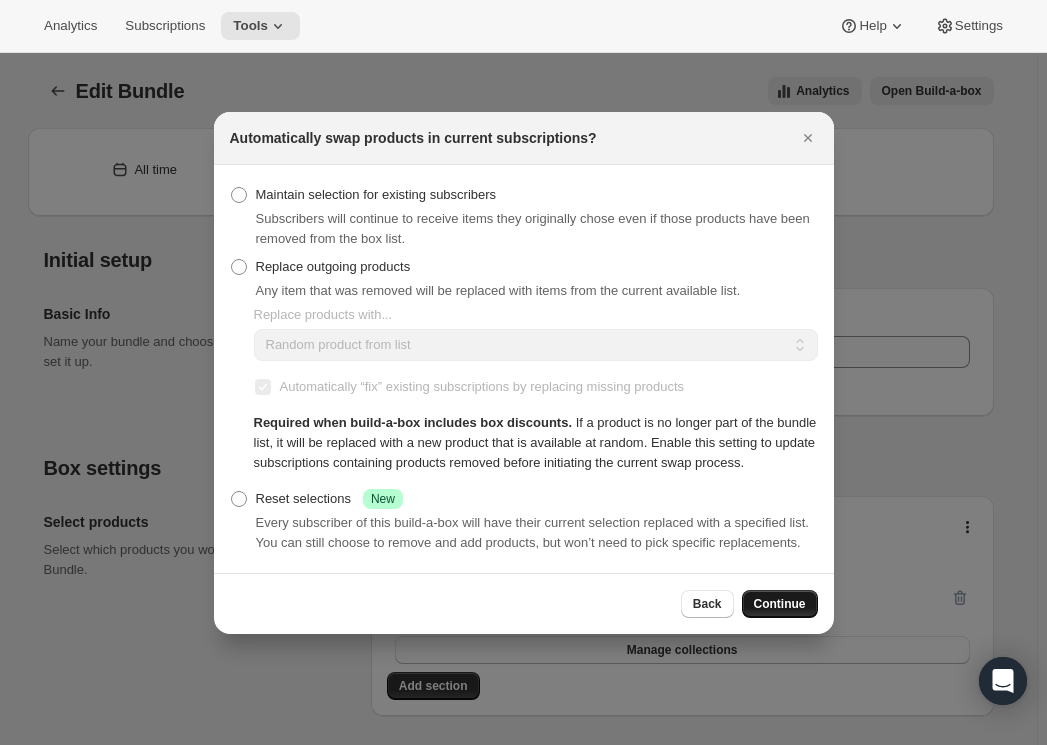 click on "Continue" at bounding box center (780, 604) 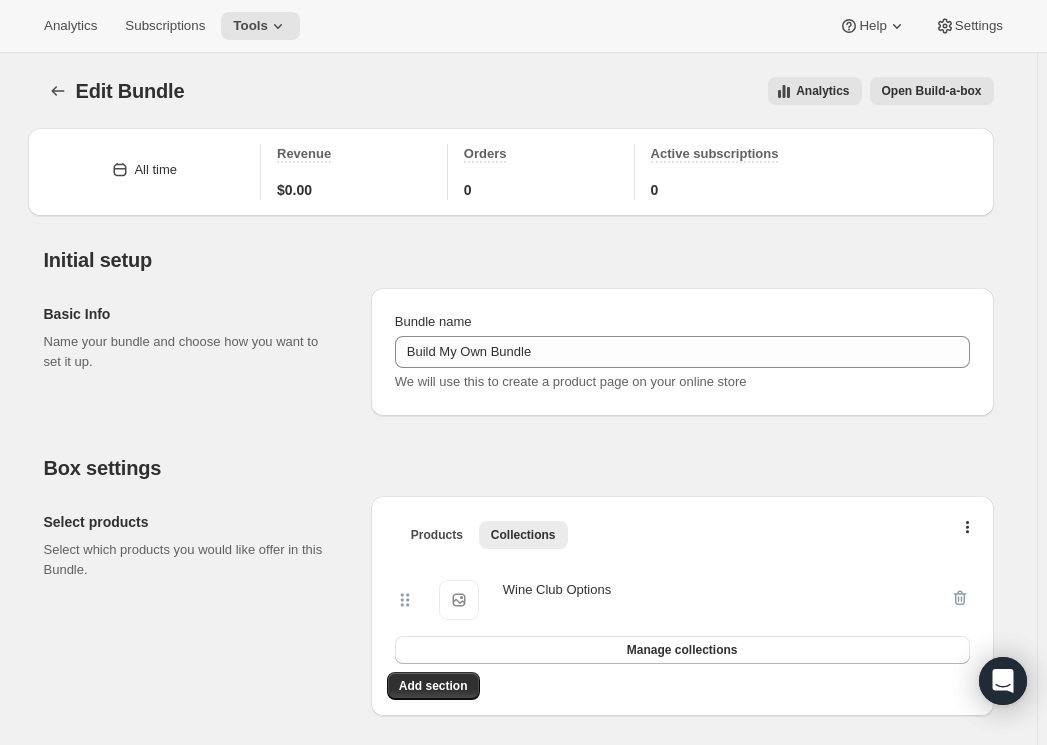 click on "Select products Select which products you would like offer in this Bundle." at bounding box center [199, 352] 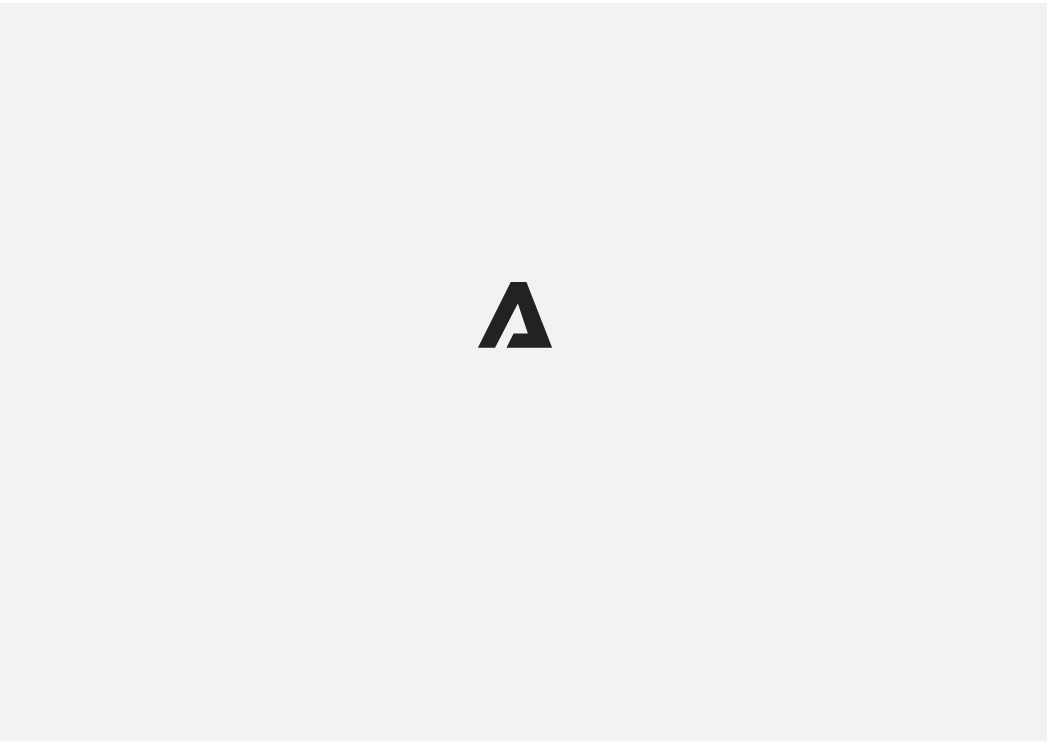 scroll, scrollTop: 0, scrollLeft: 0, axis: both 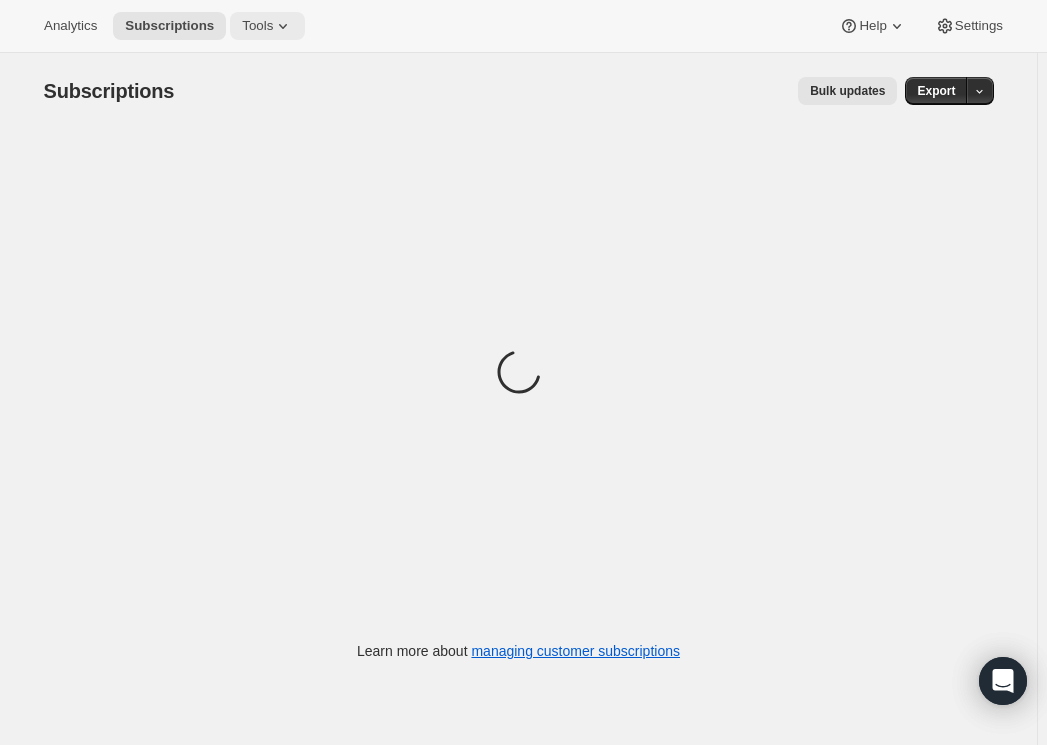 click on "Tools" at bounding box center [257, 26] 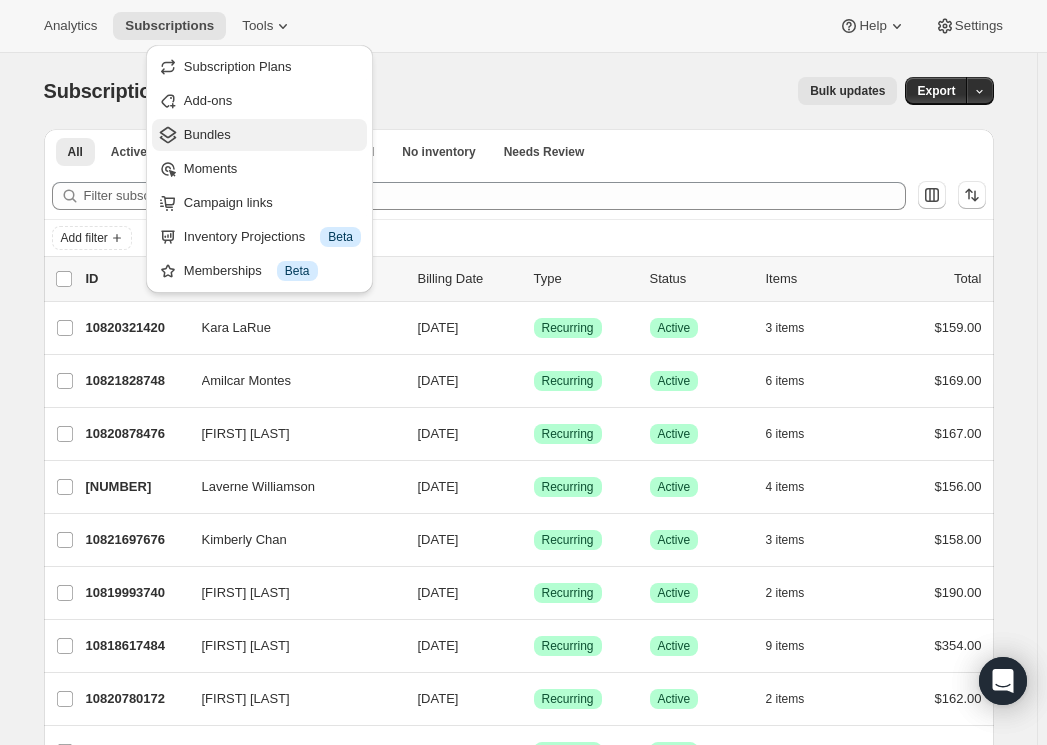 click on "Bundles" at bounding box center [272, 135] 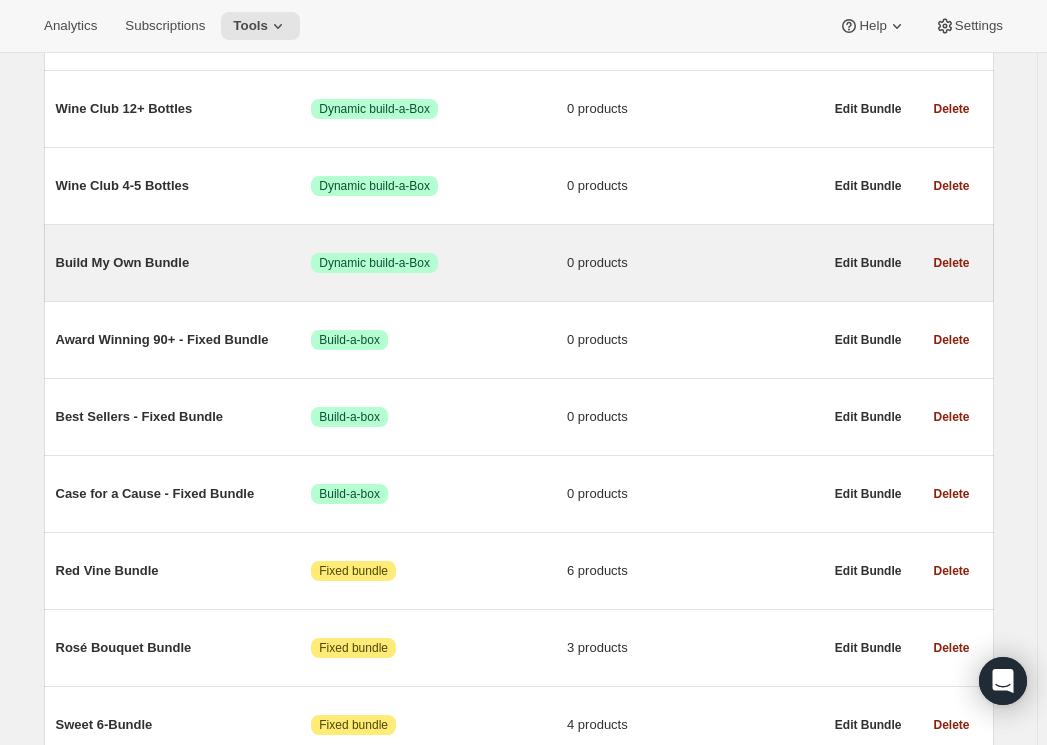 scroll, scrollTop: 363, scrollLeft: 0, axis: vertical 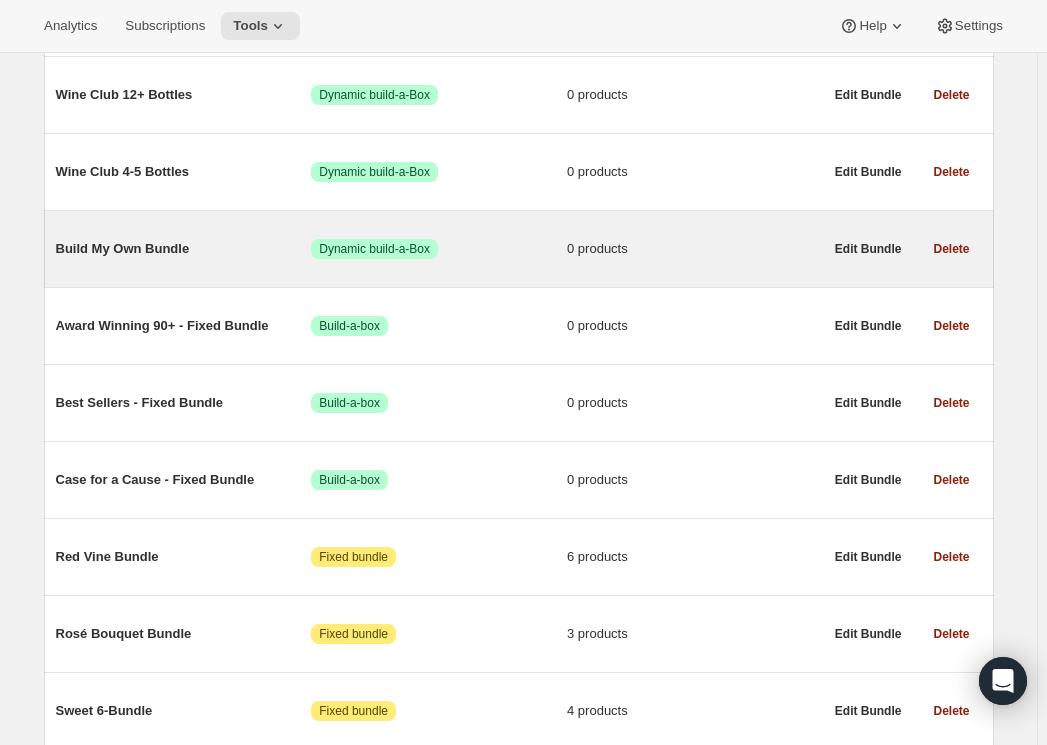 click on "Build My Own Bundle" at bounding box center [184, 249] 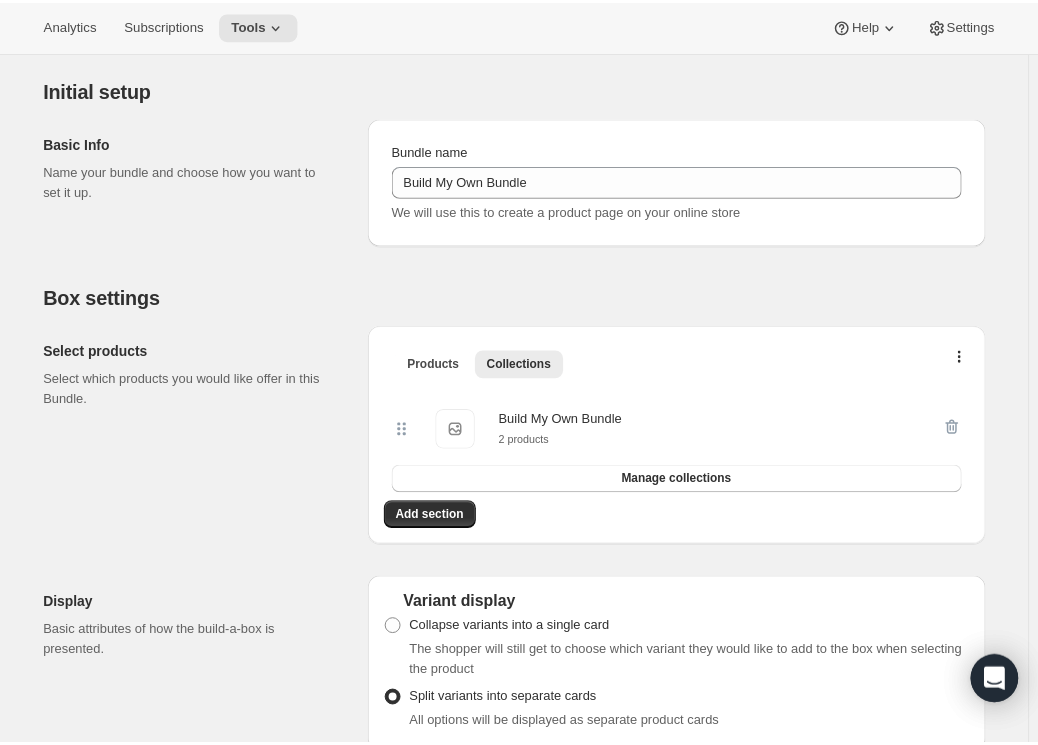 scroll, scrollTop: 181, scrollLeft: 0, axis: vertical 